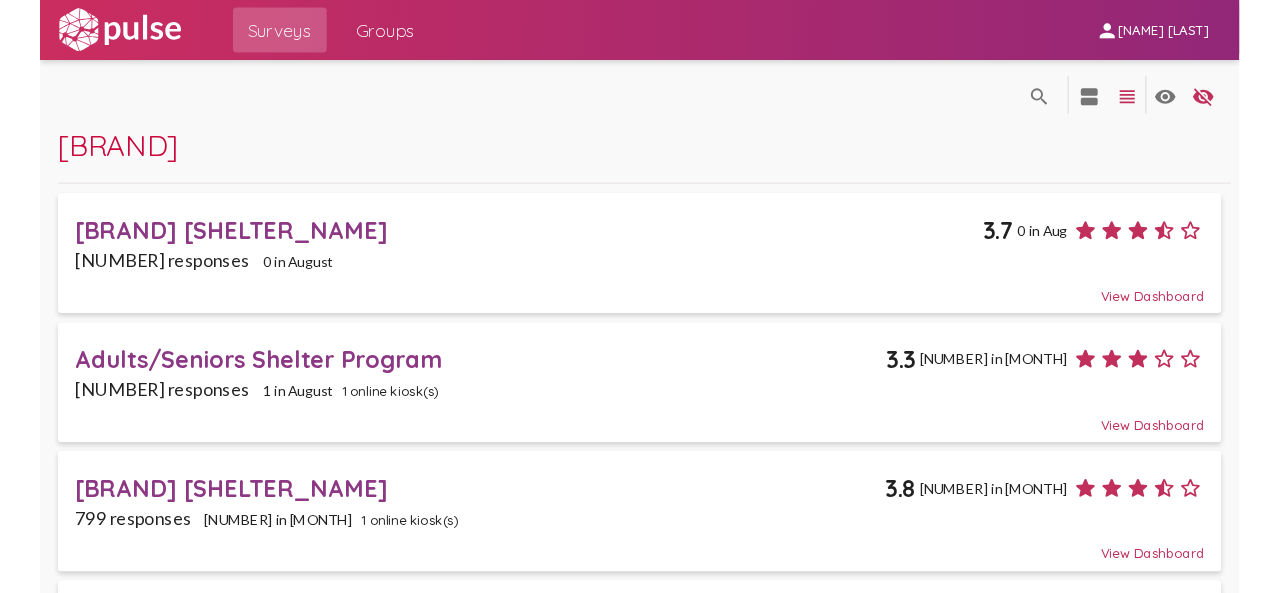 scroll, scrollTop: 0, scrollLeft: 0, axis: both 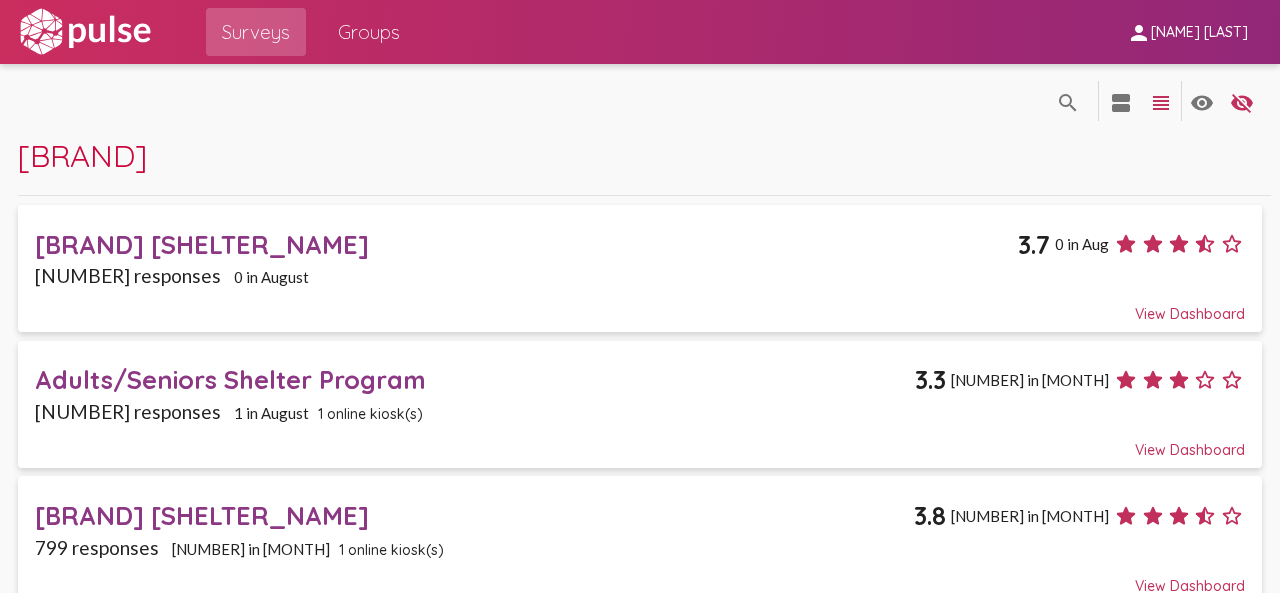 click on "Adults/Seniors Shelter Program" 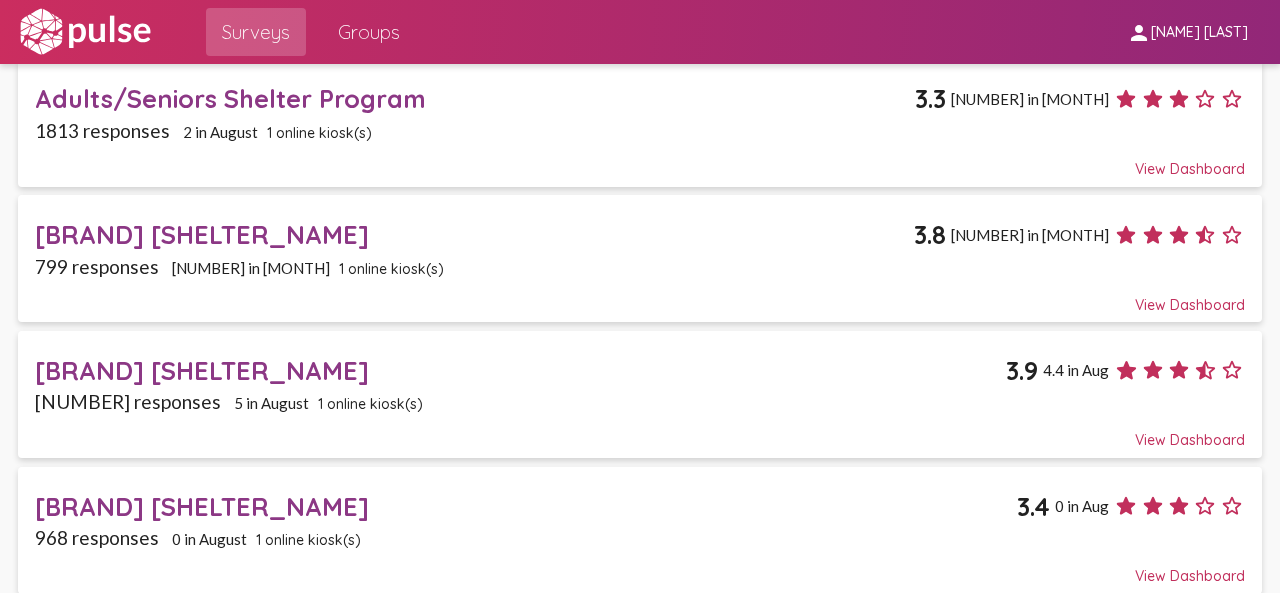 scroll, scrollTop: 300, scrollLeft: 0, axis: vertical 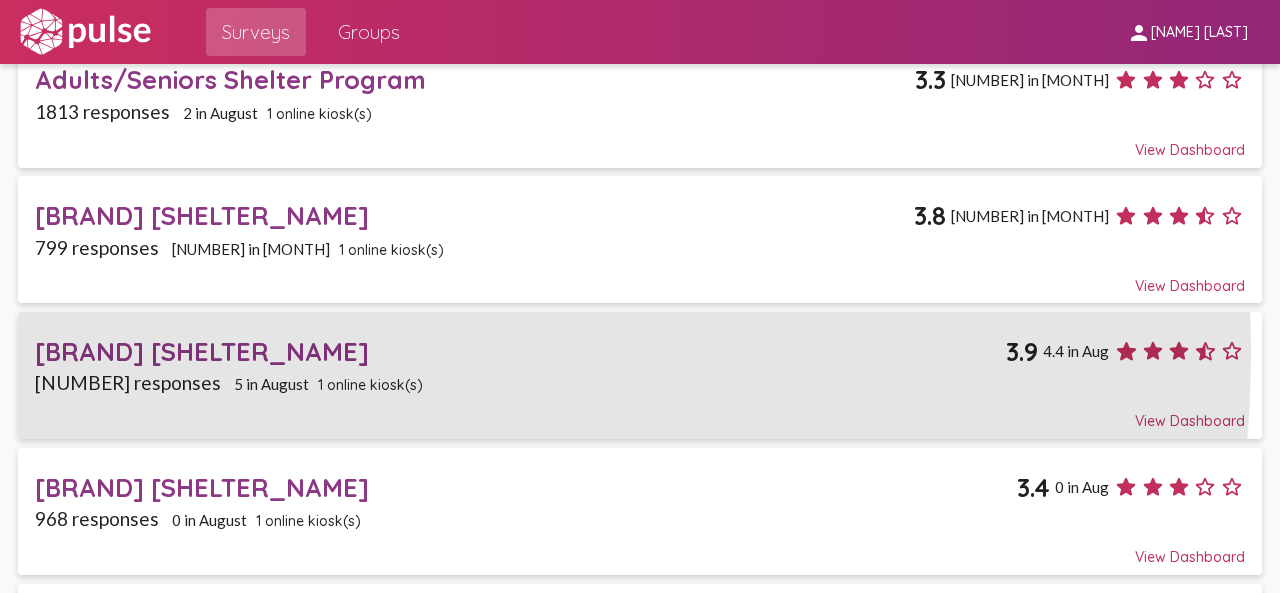 click on "[BRAND] [SHELTER_NAME]" 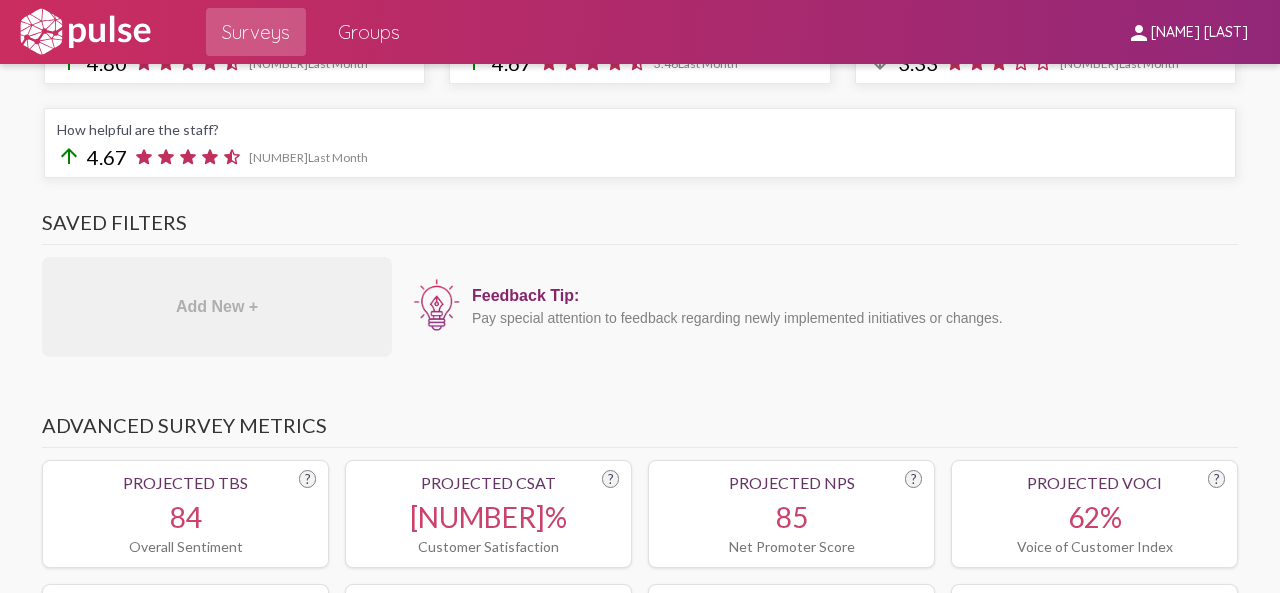 scroll, scrollTop: 0, scrollLeft: 0, axis: both 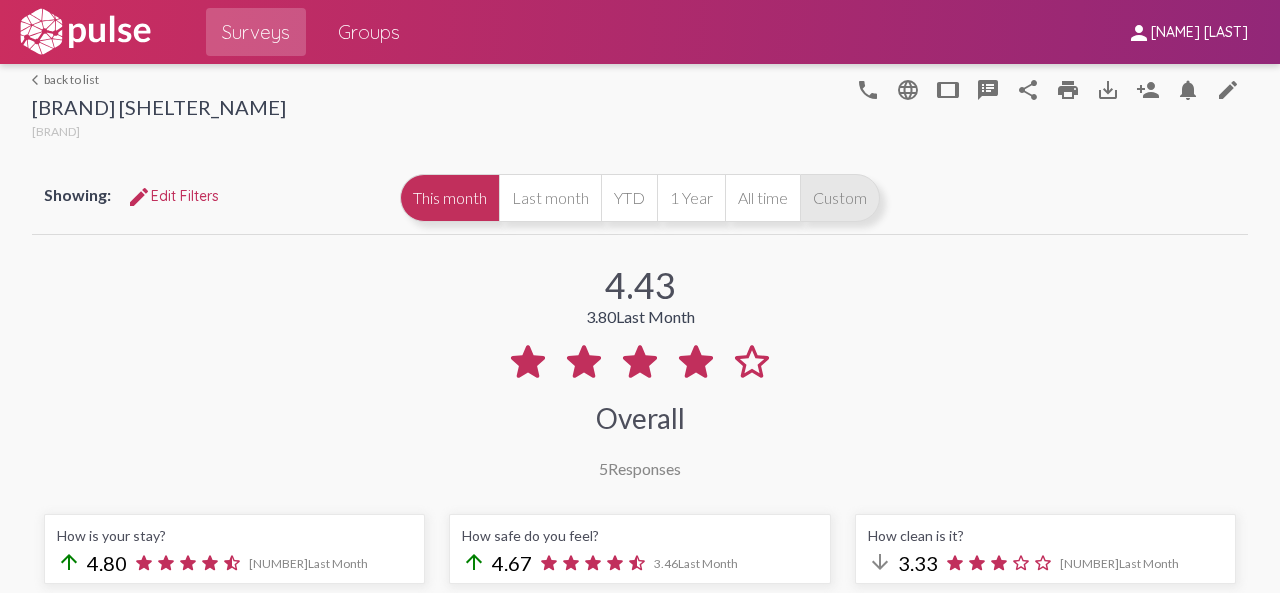 click on "Custom" 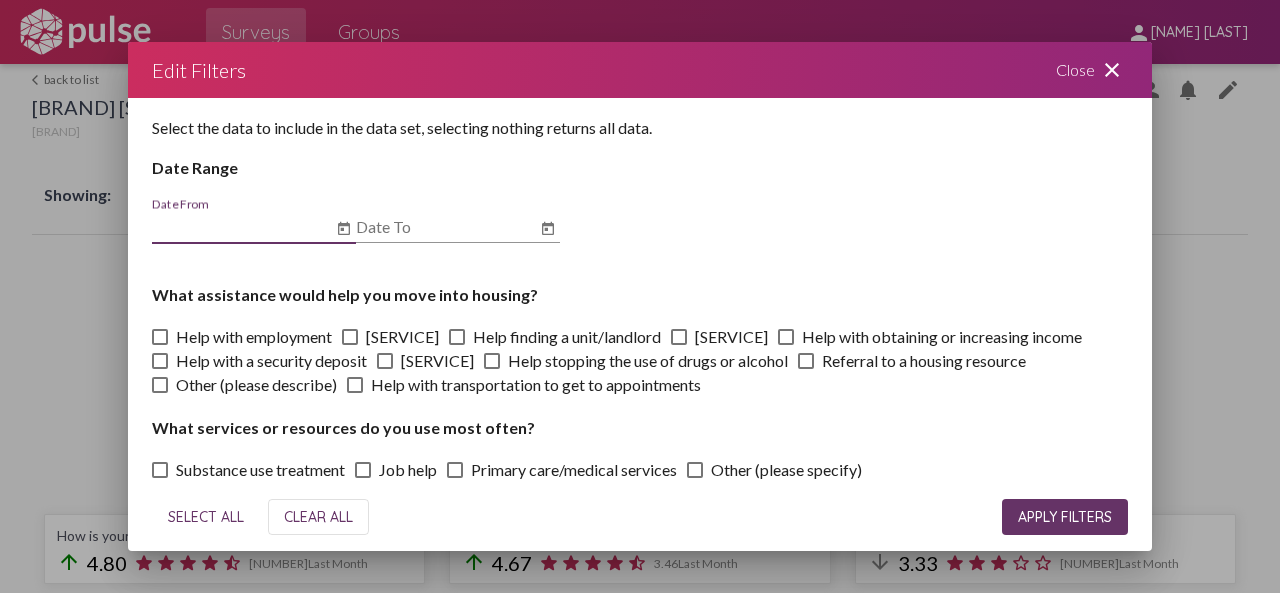 click 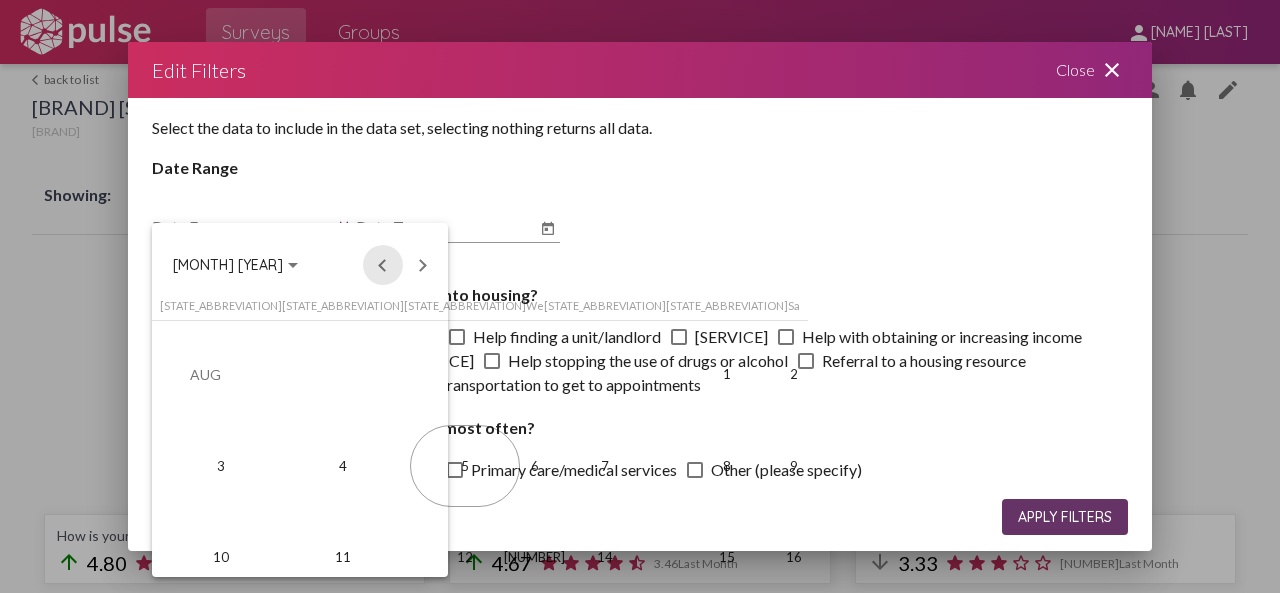 click at bounding box center (383, 265) 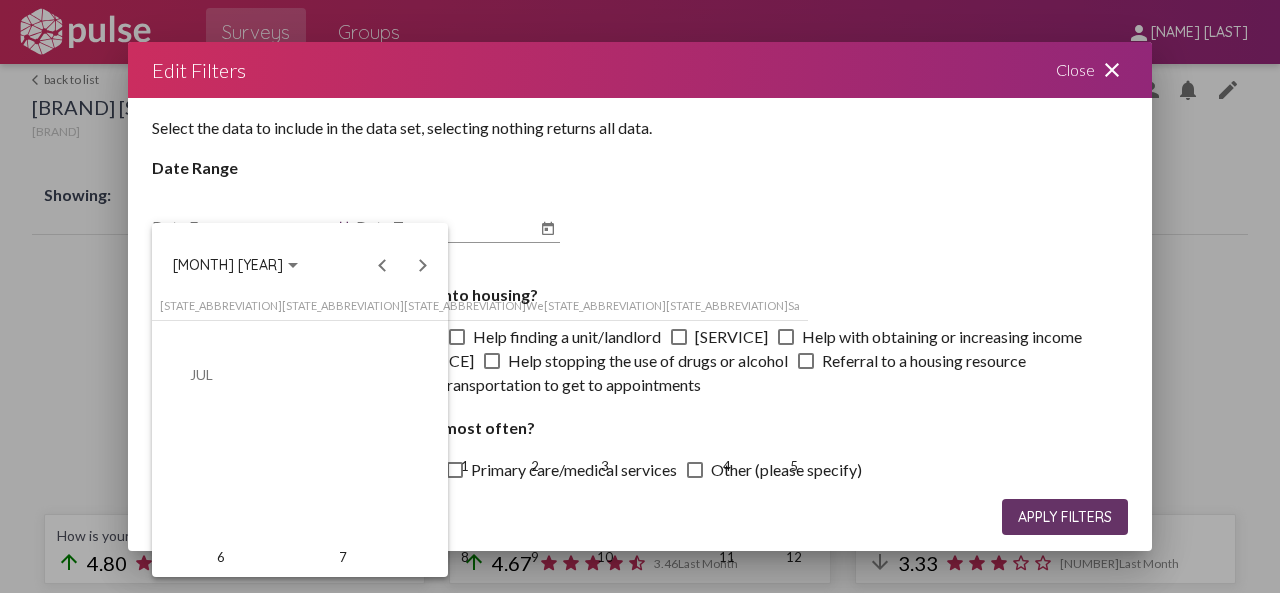 click on "28" at bounding box center [343, 832] 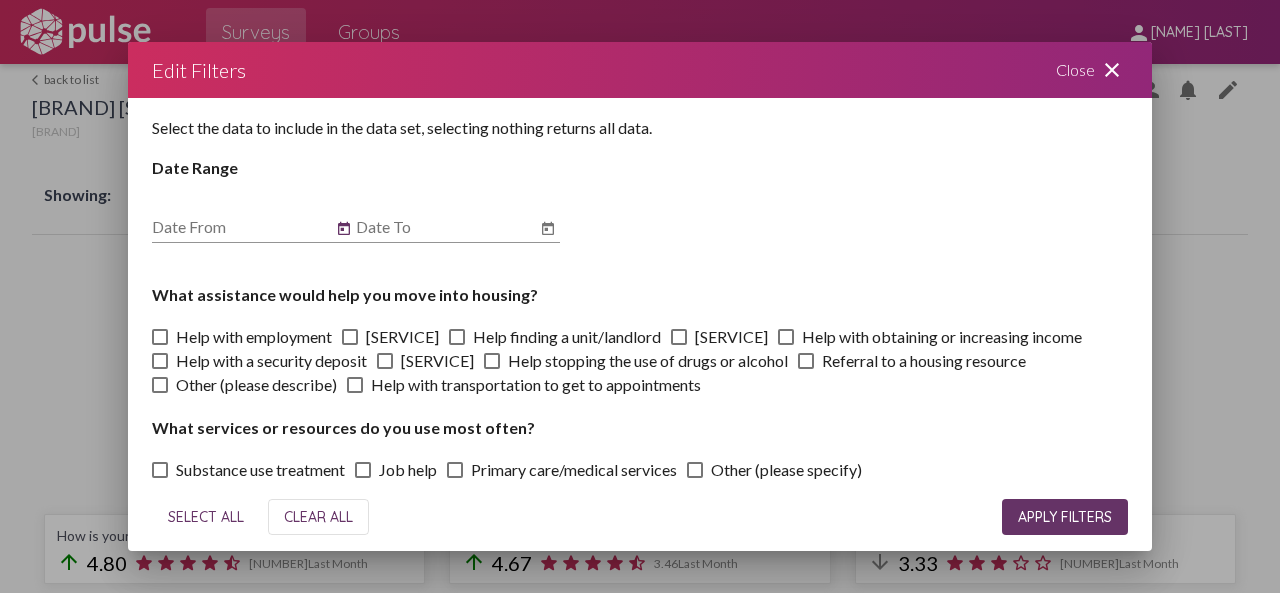 type on "[DATE]" 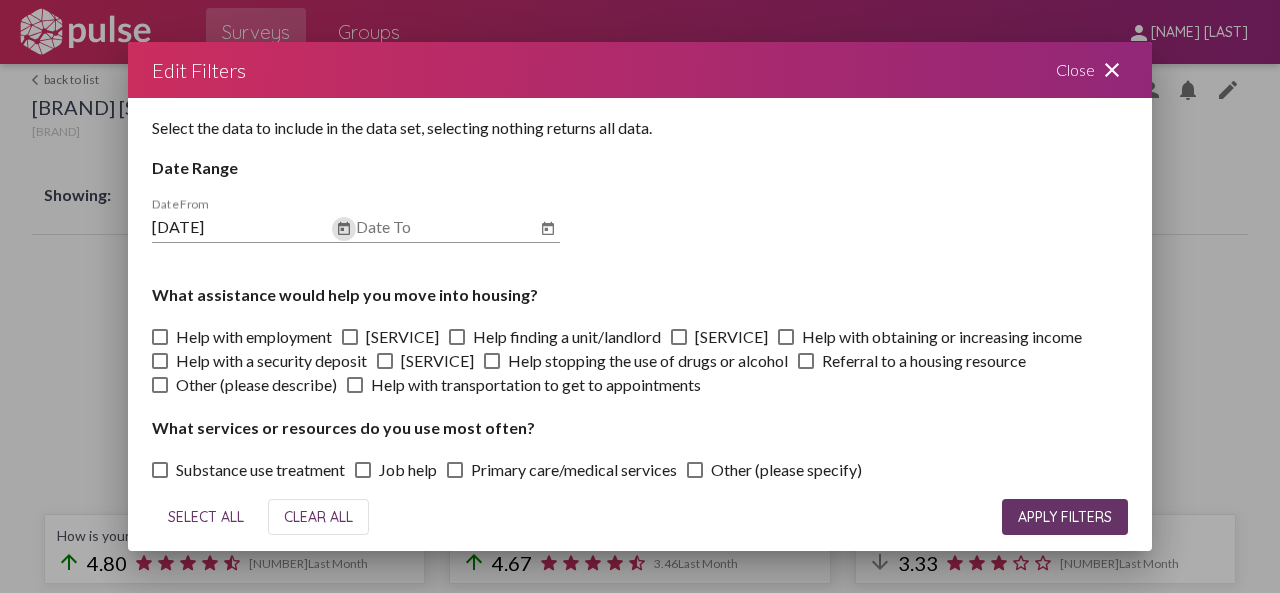 click at bounding box center [548, 229] 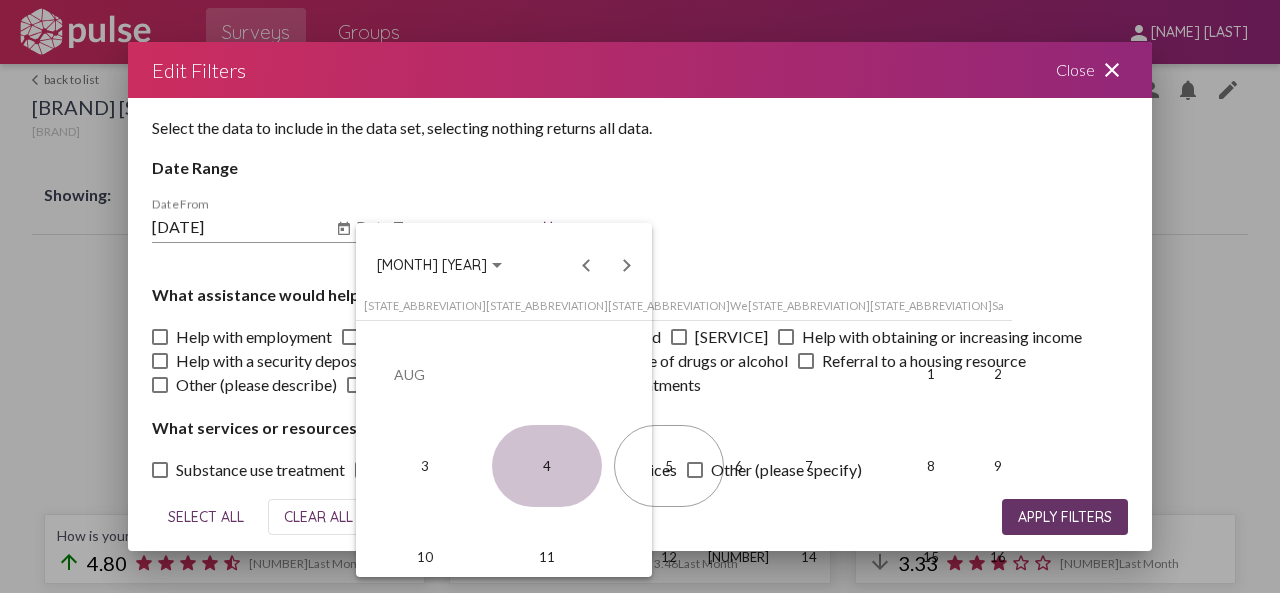 click on "4" at bounding box center (547, 466) 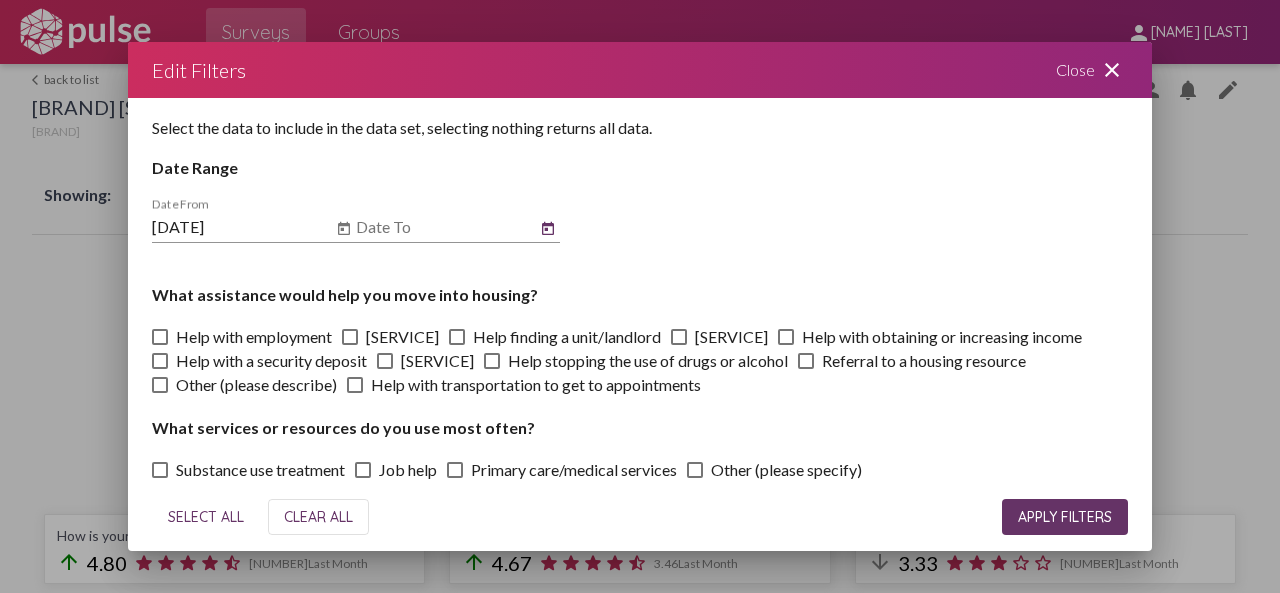 type on "8/4/2025" 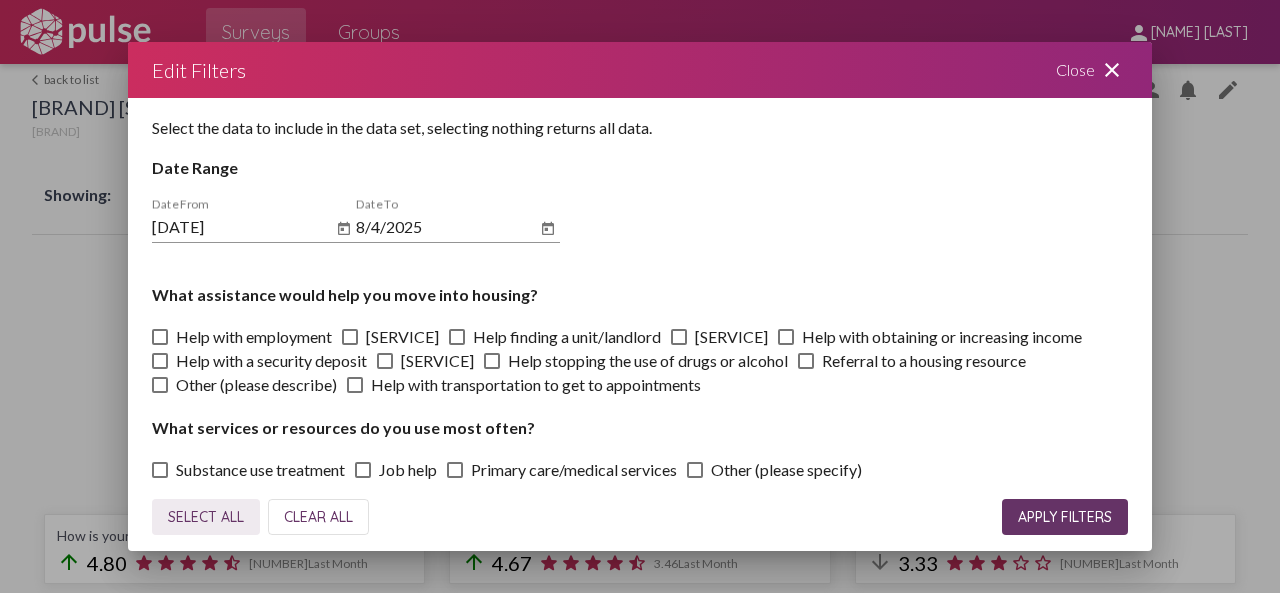 click on "SELECT ALL" at bounding box center [206, 517] 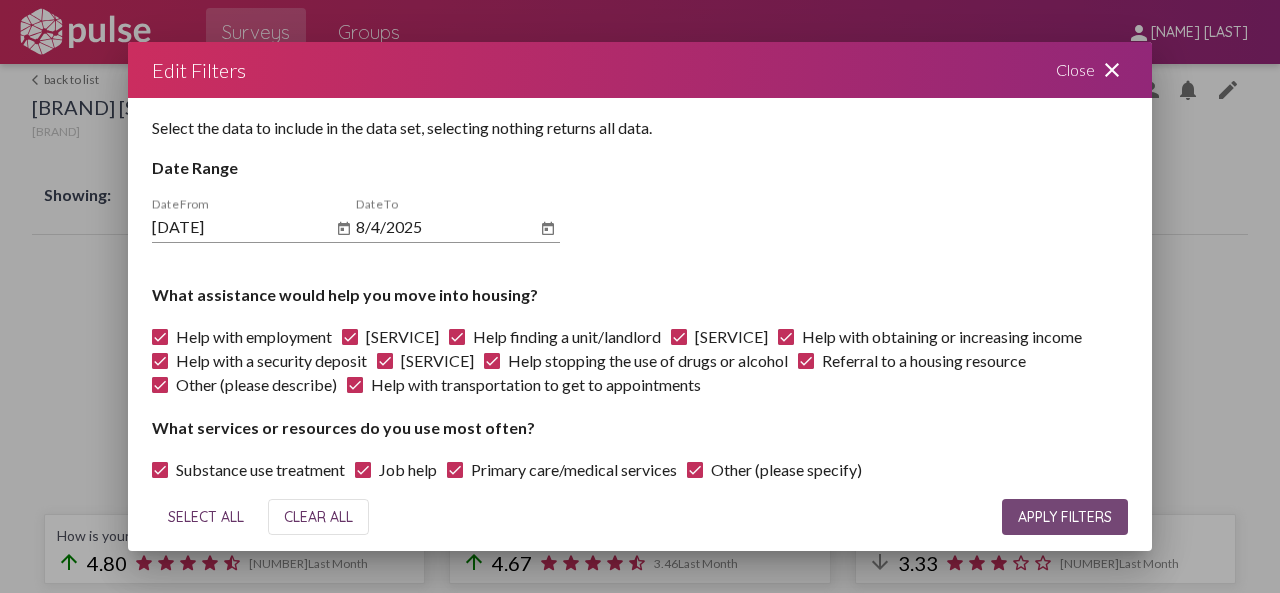 click on "APPLY FILTERS" at bounding box center (1065, 517) 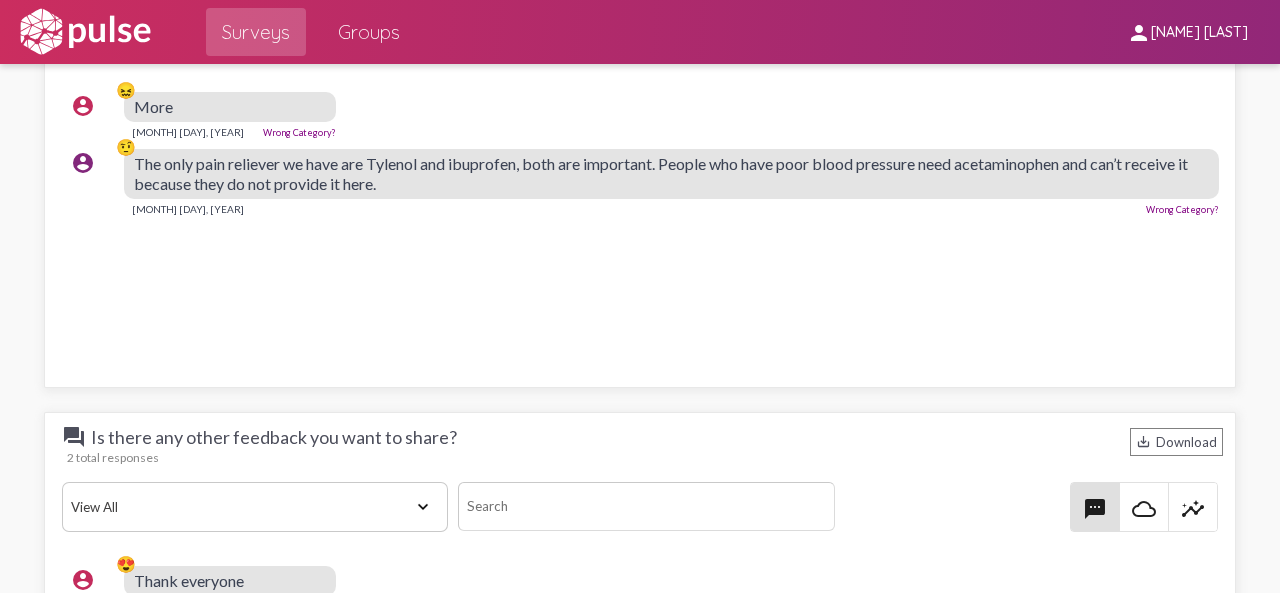 scroll, scrollTop: 2900, scrollLeft: 0, axis: vertical 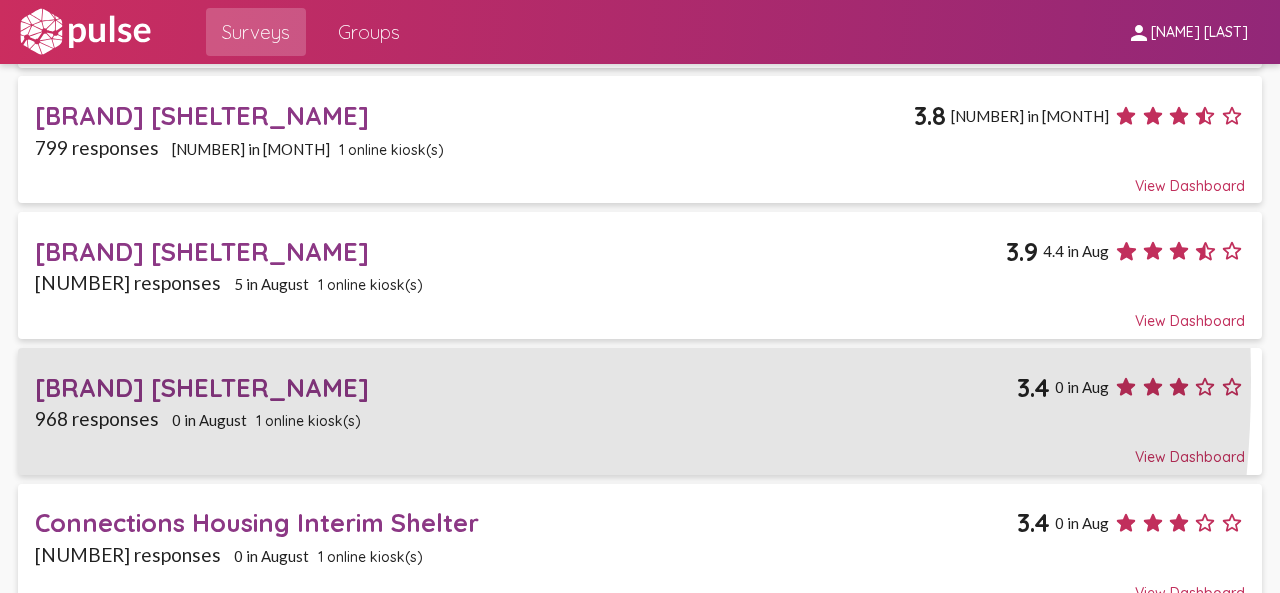 click on "[BRAND] [SHELTER_NAME]" 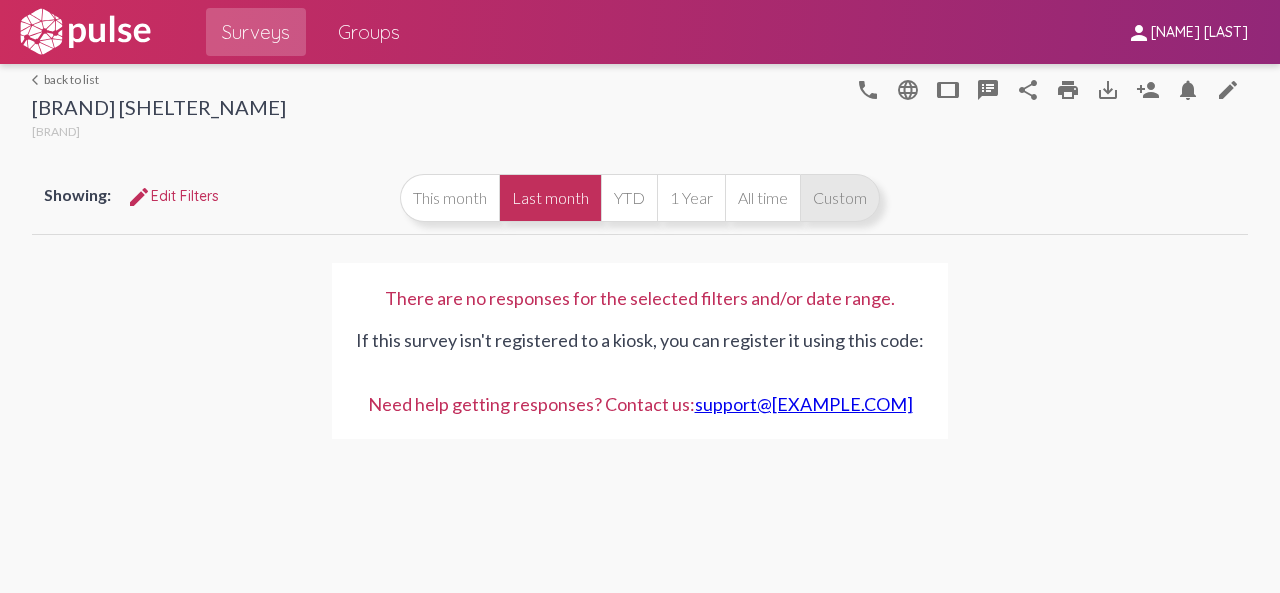 click on "Custom" 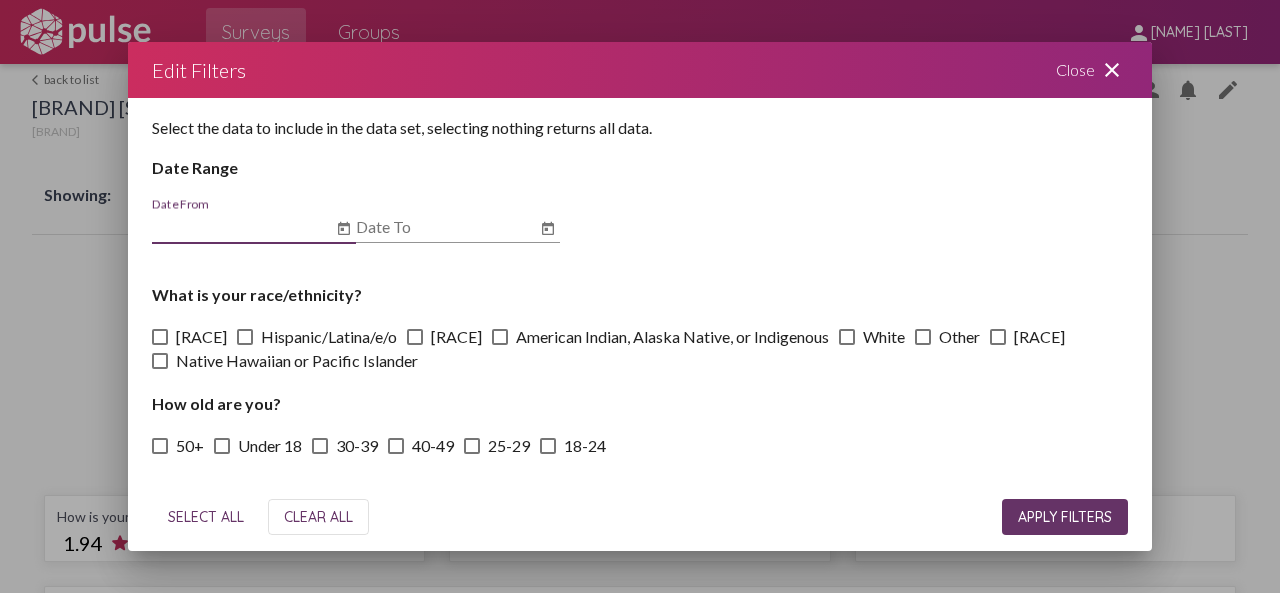 click 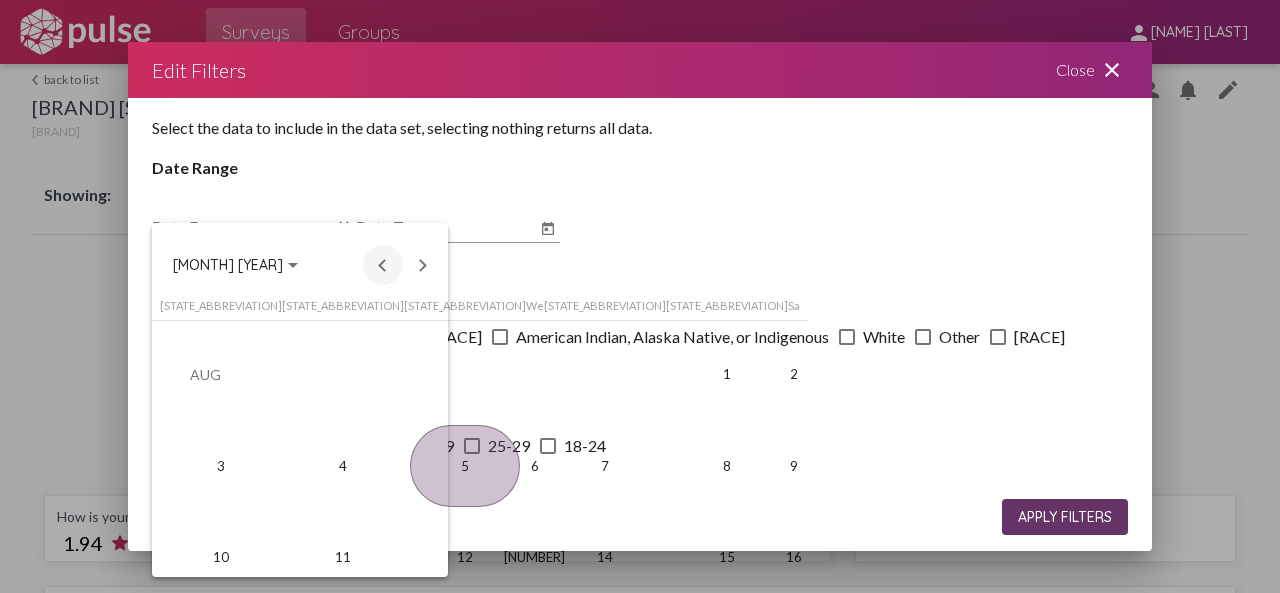 click at bounding box center (383, 265) 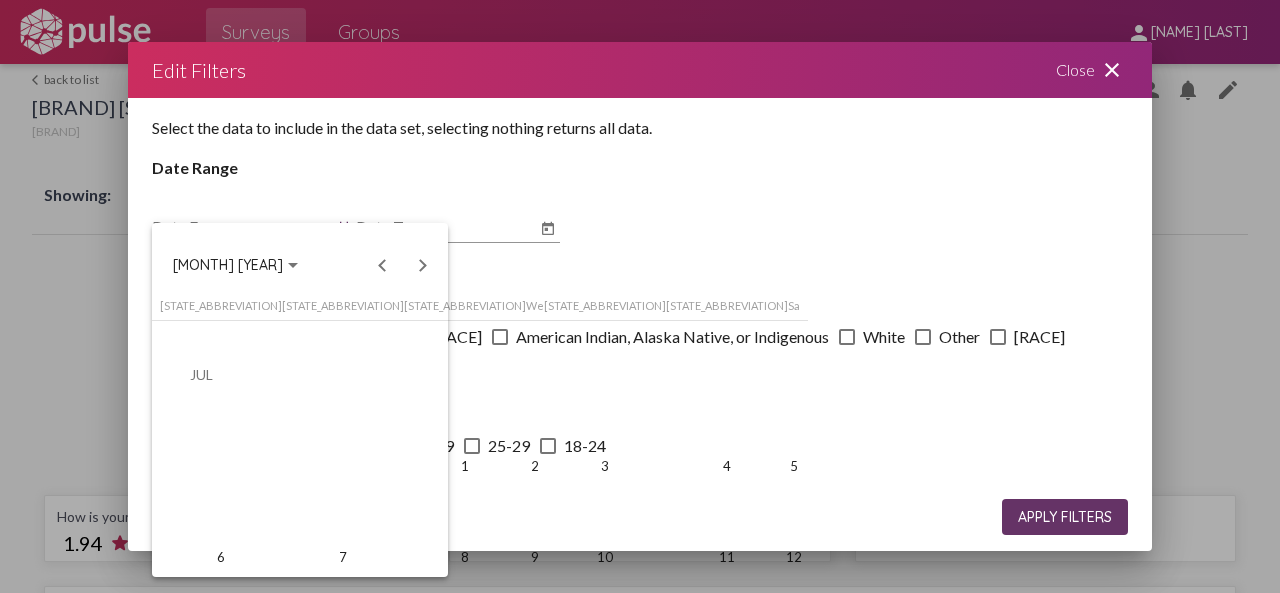 click on "28" at bounding box center [343, 832] 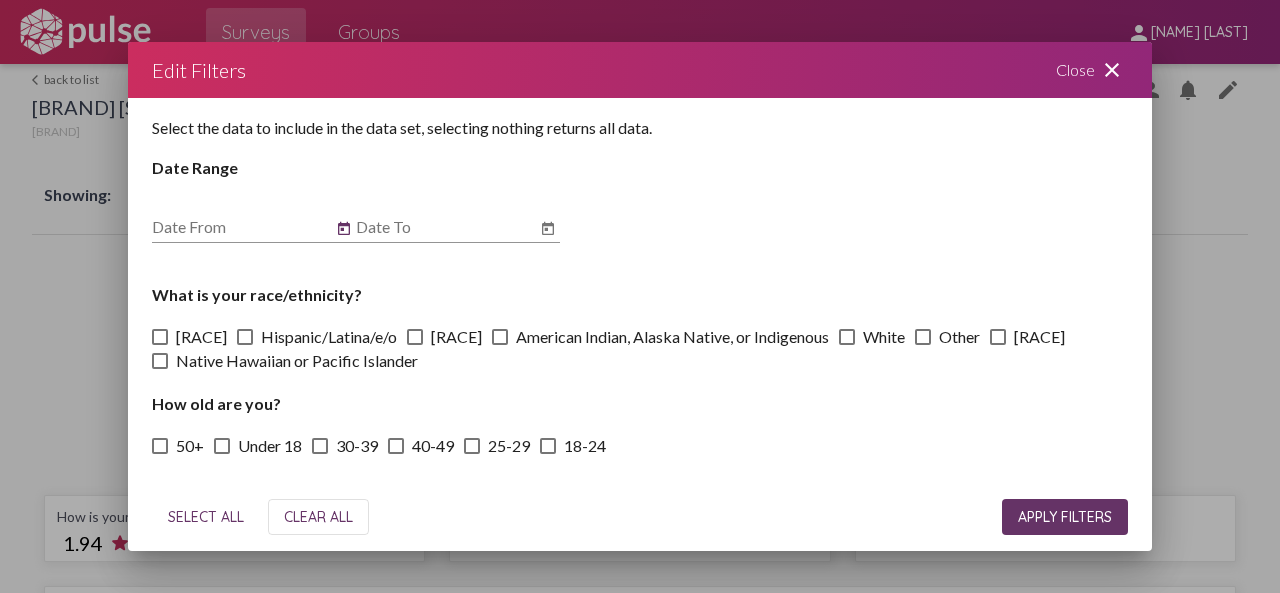 type on "[DATE]" 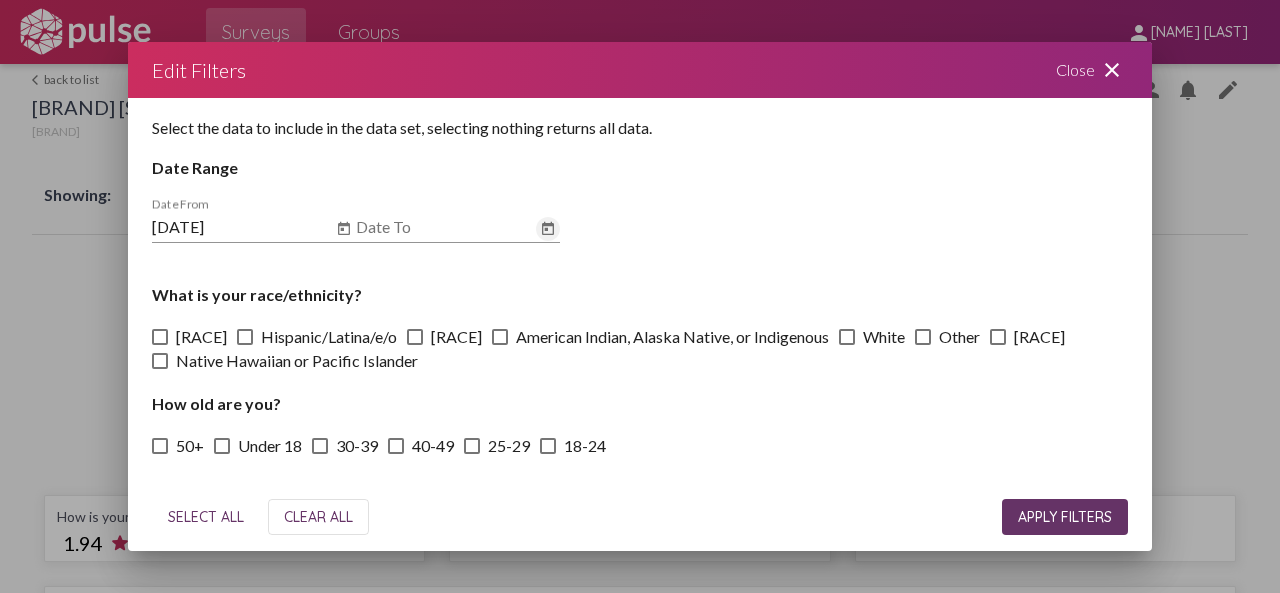 click 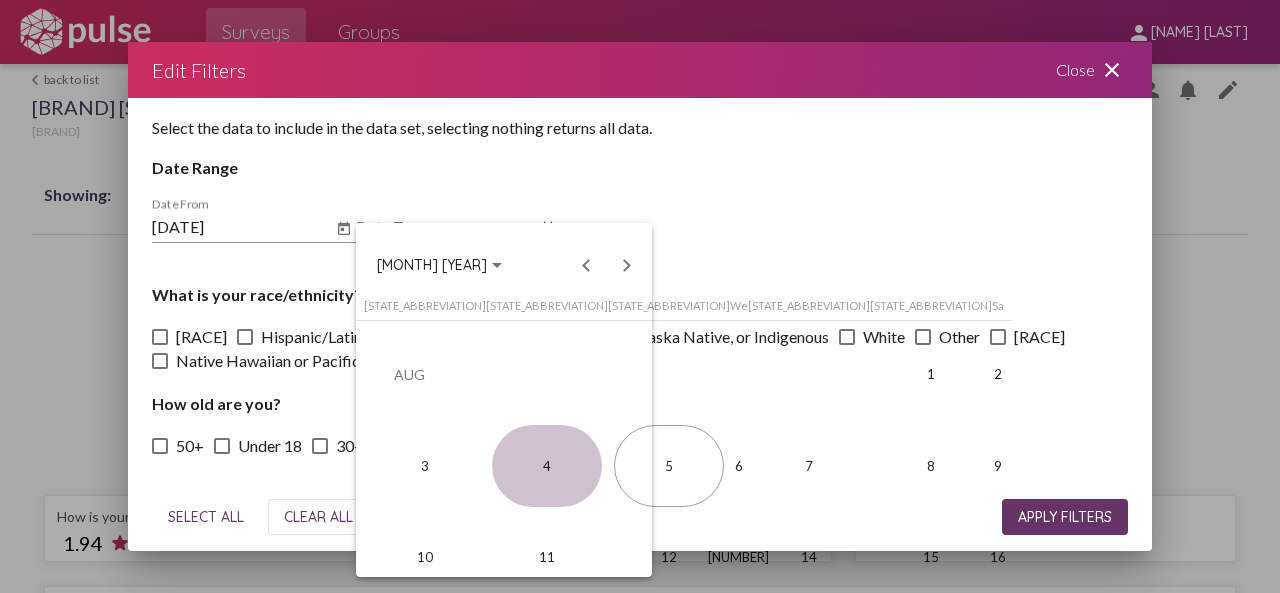 click on "4" at bounding box center [547, 466] 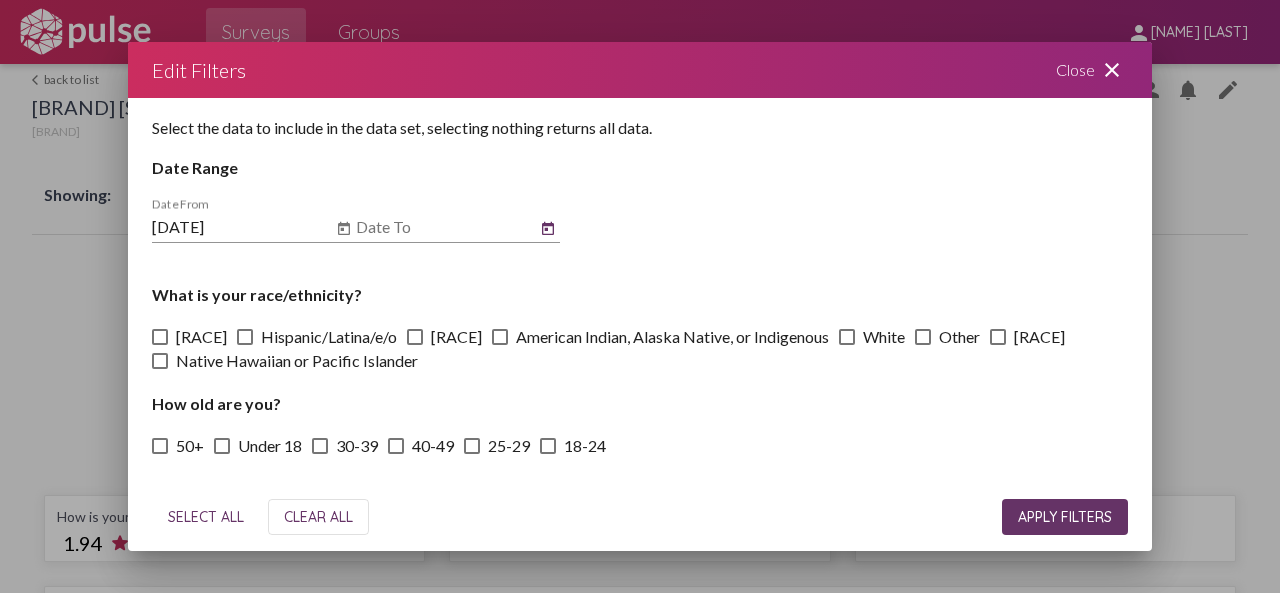 type on "8/4/2025" 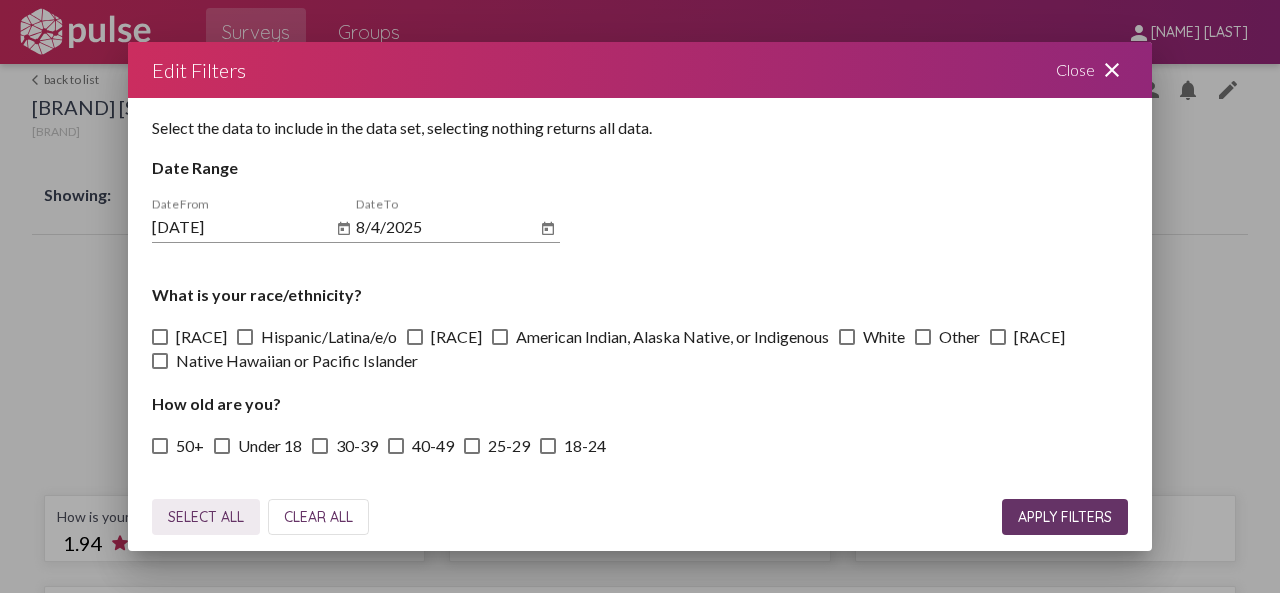click on "SELECT ALL" at bounding box center (206, 517) 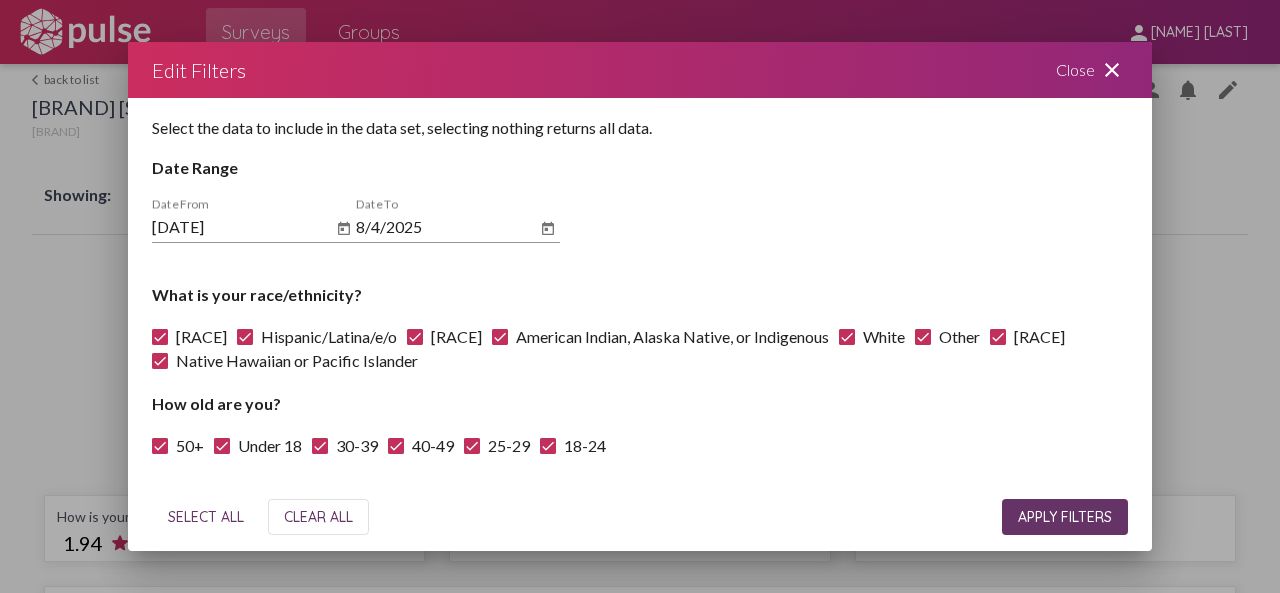 click on "APPLY FILTERS" at bounding box center [1065, 517] 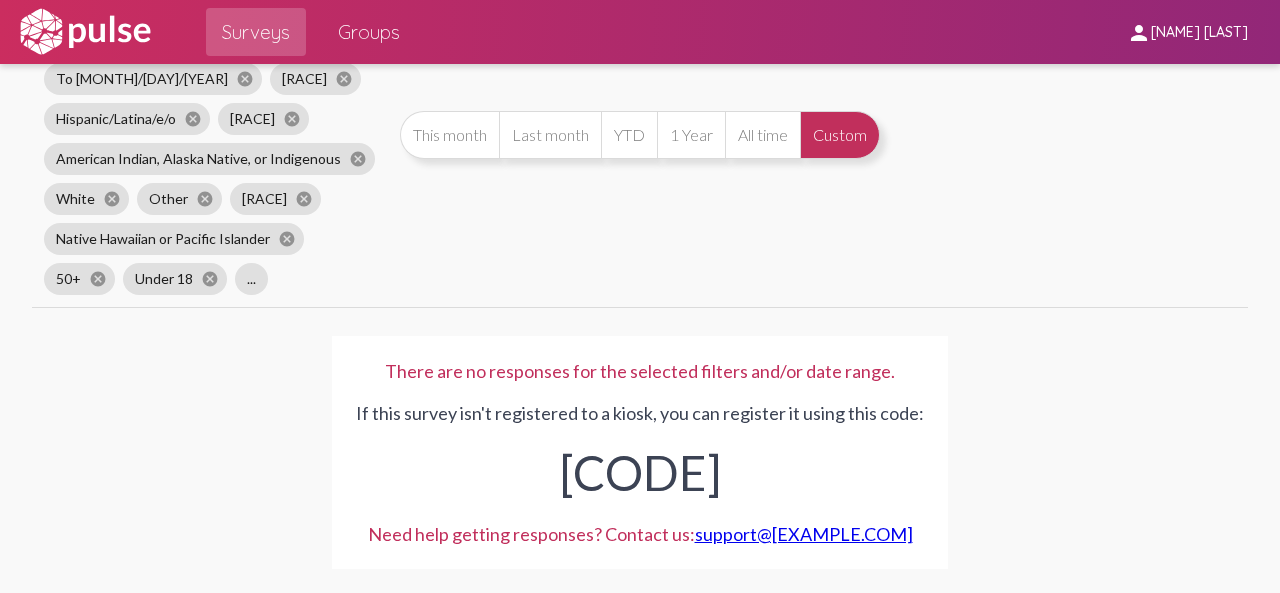 scroll, scrollTop: 278, scrollLeft: 0, axis: vertical 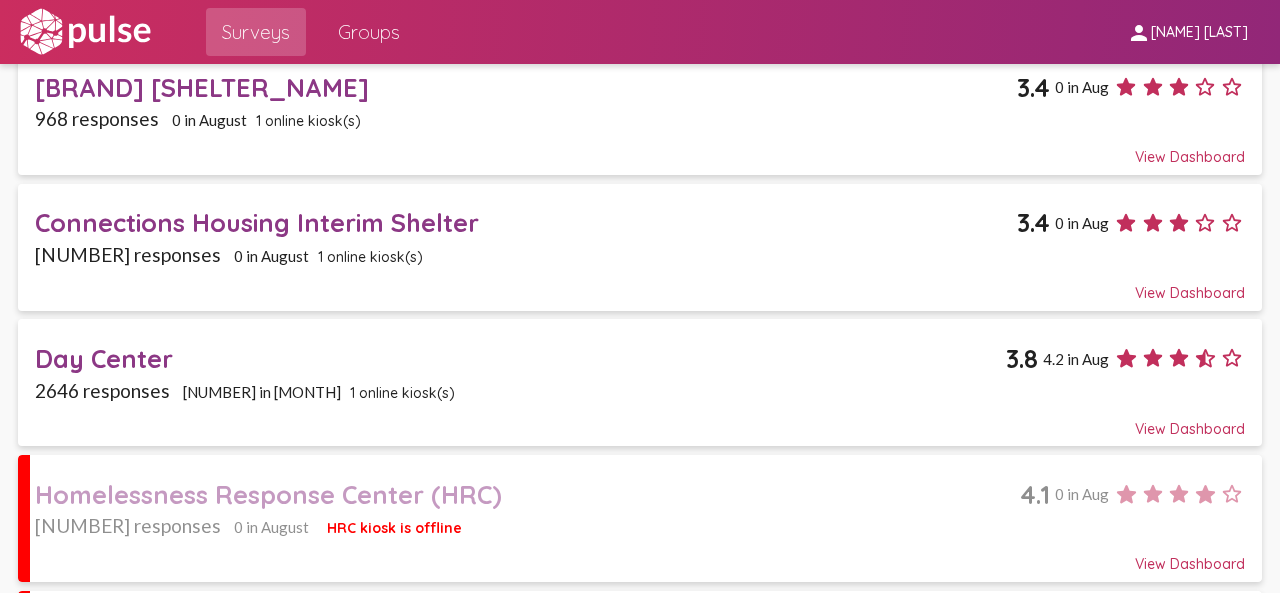 click on "Connections Housing Interim Shelter" 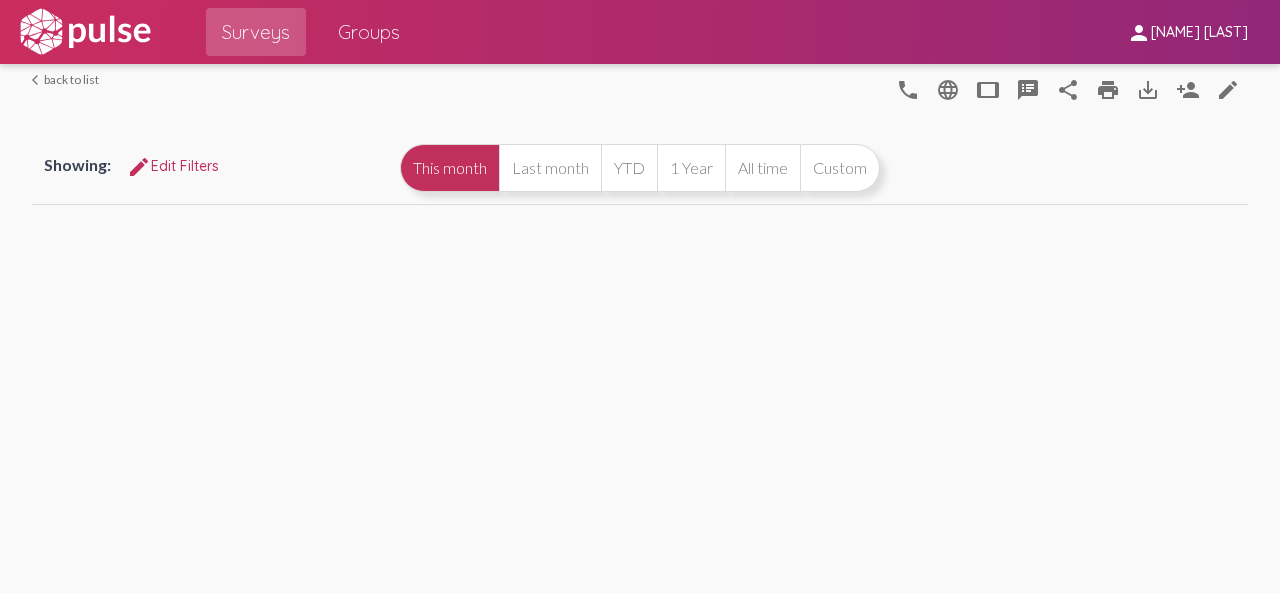 scroll, scrollTop: 0, scrollLeft: 0, axis: both 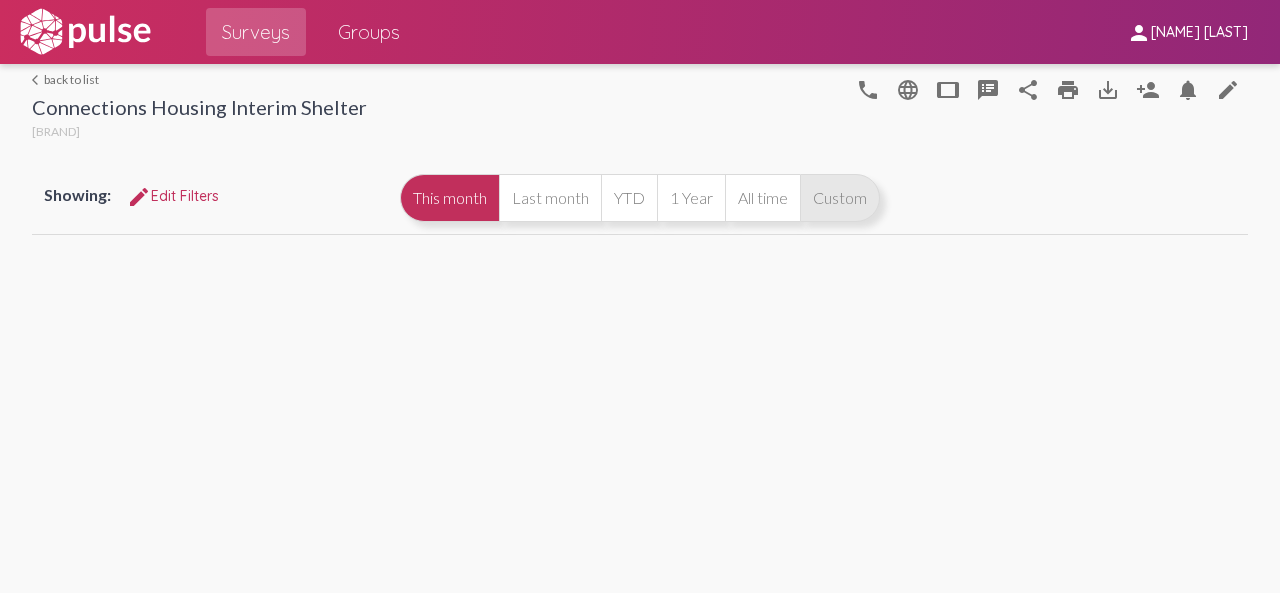 click on "Custom" 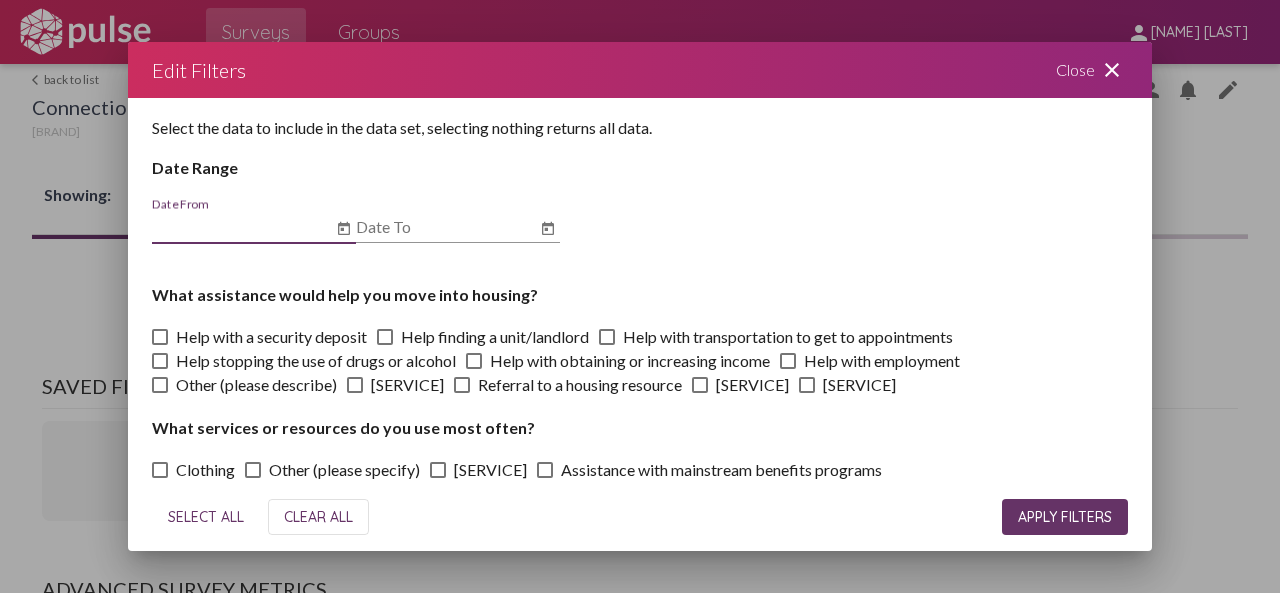 click 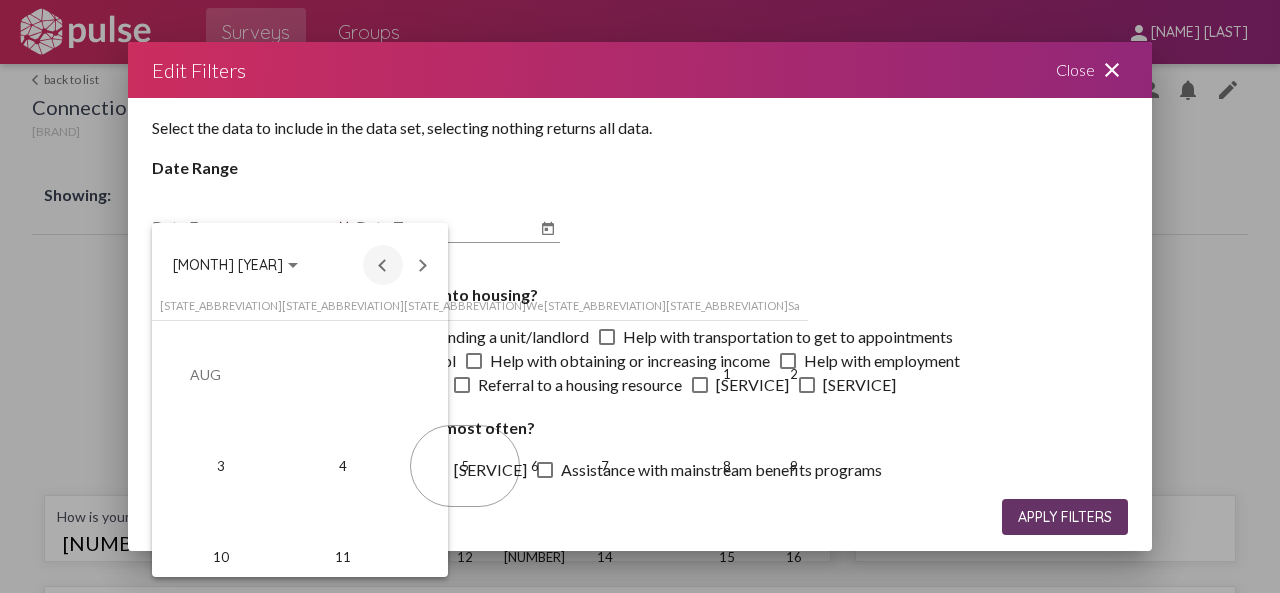 click at bounding box center (383, 265) 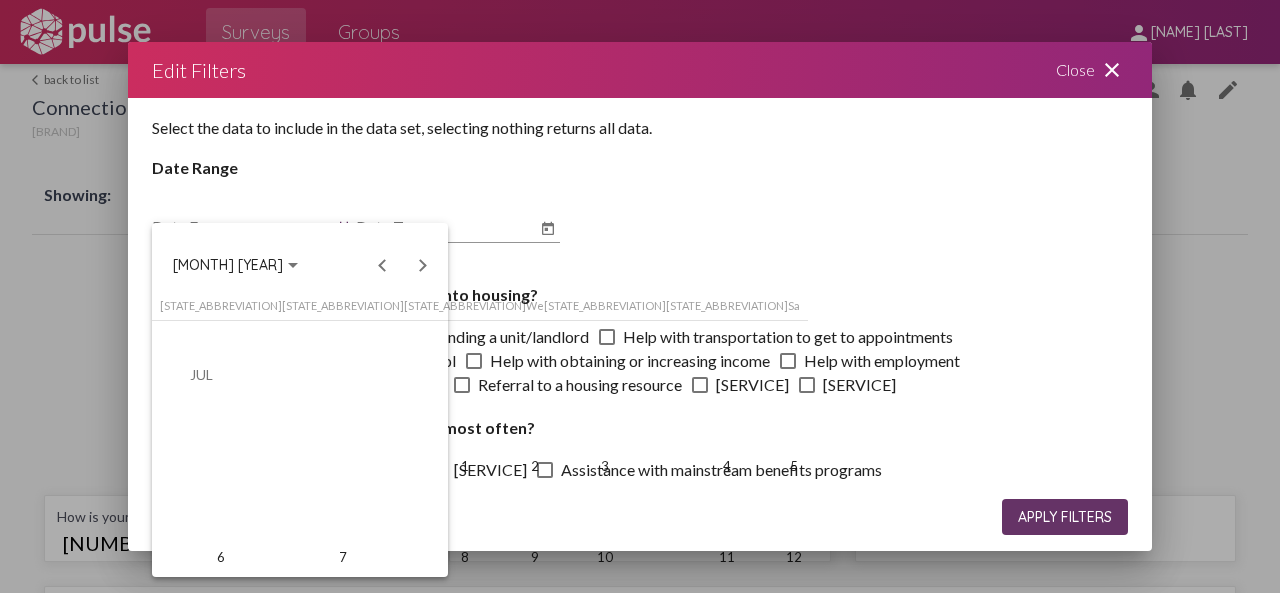 click on "28" at bounding box center (343, 832) 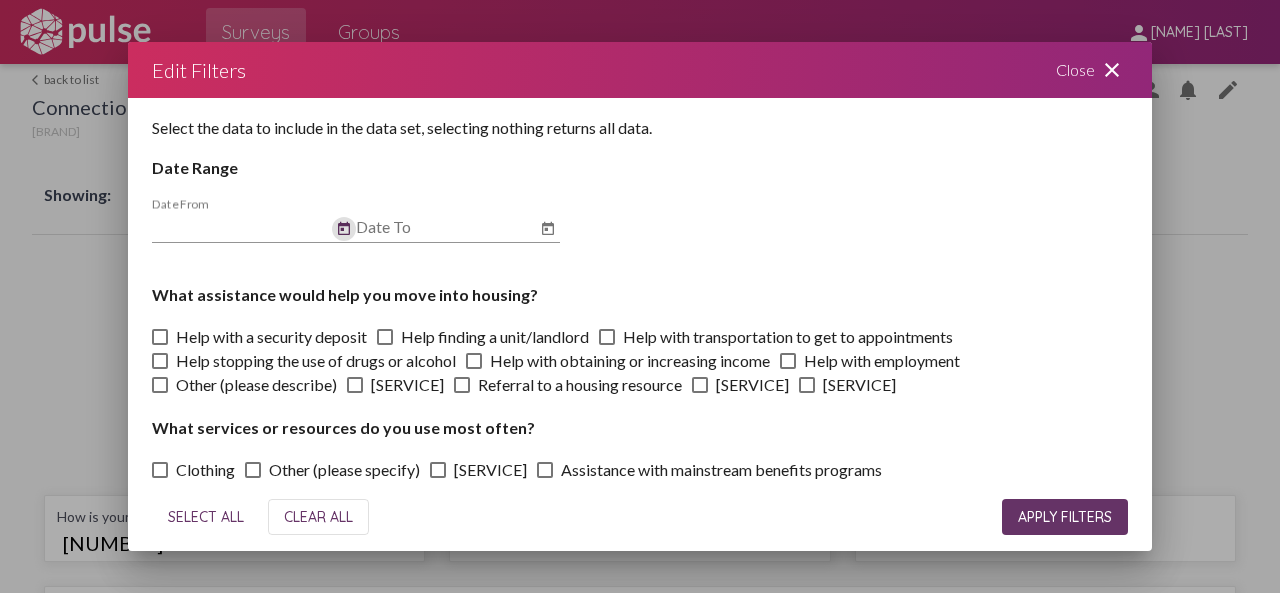 type on "[DATE]" 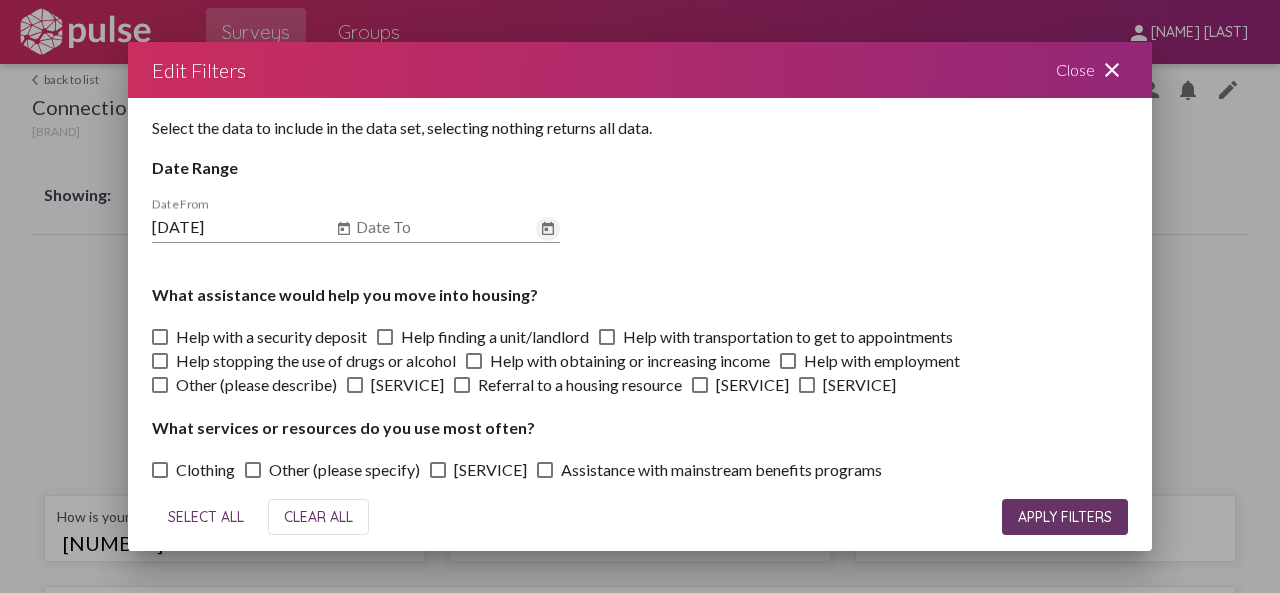 click 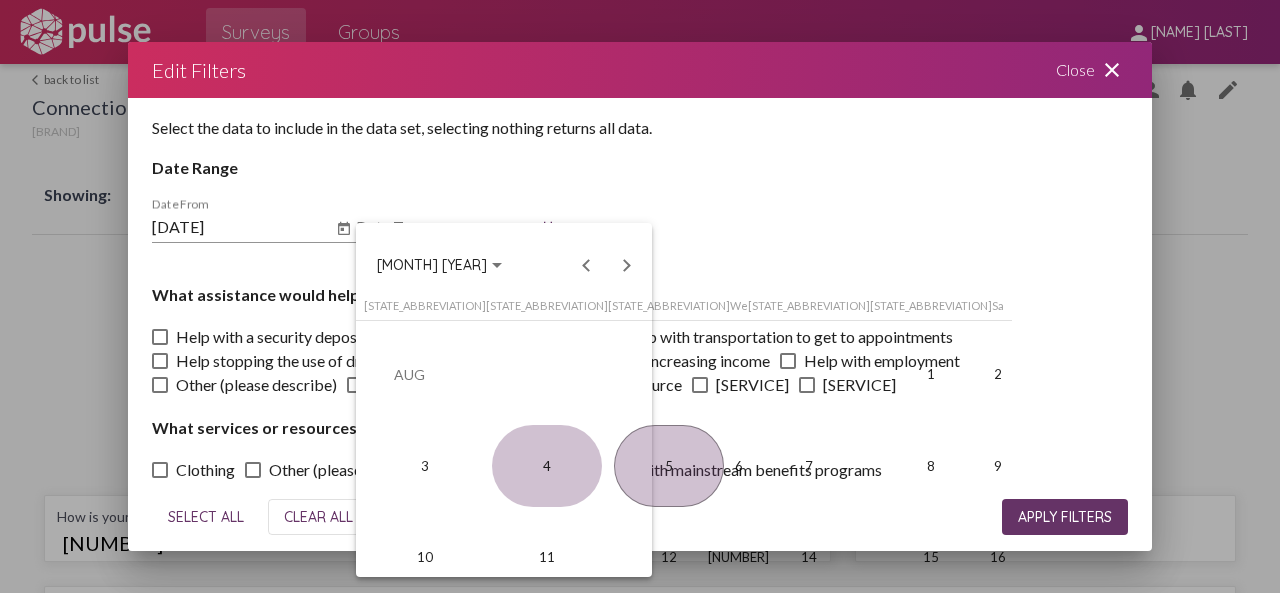 click on "4" at bounding box center (547, 466) 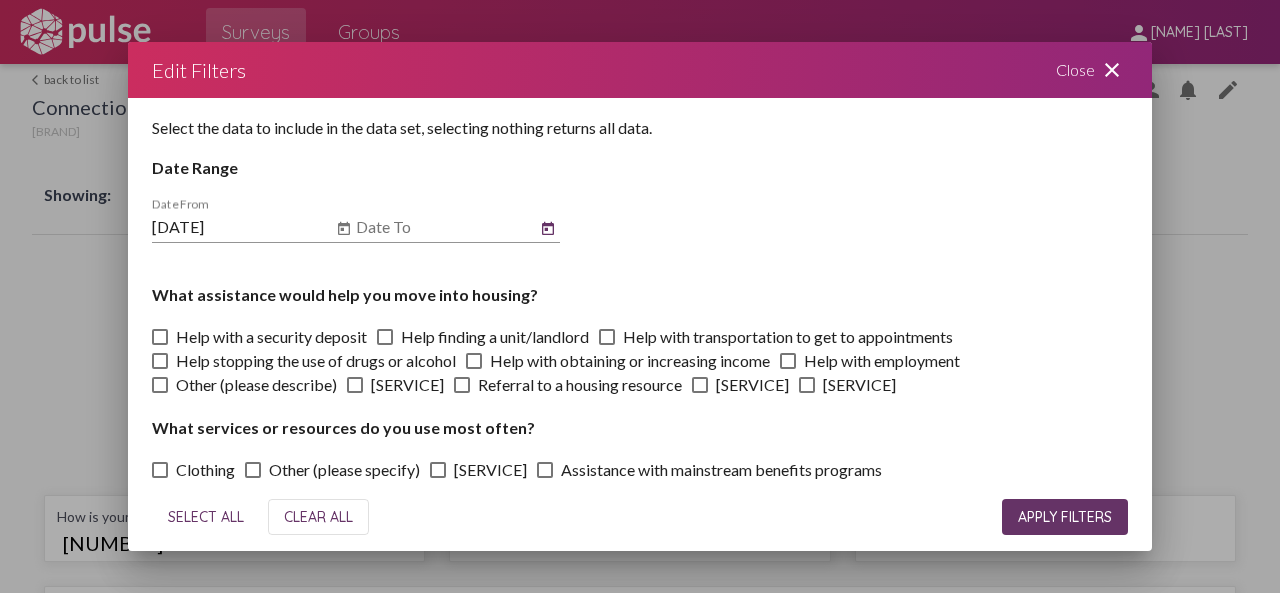 type on "8/4/2025" 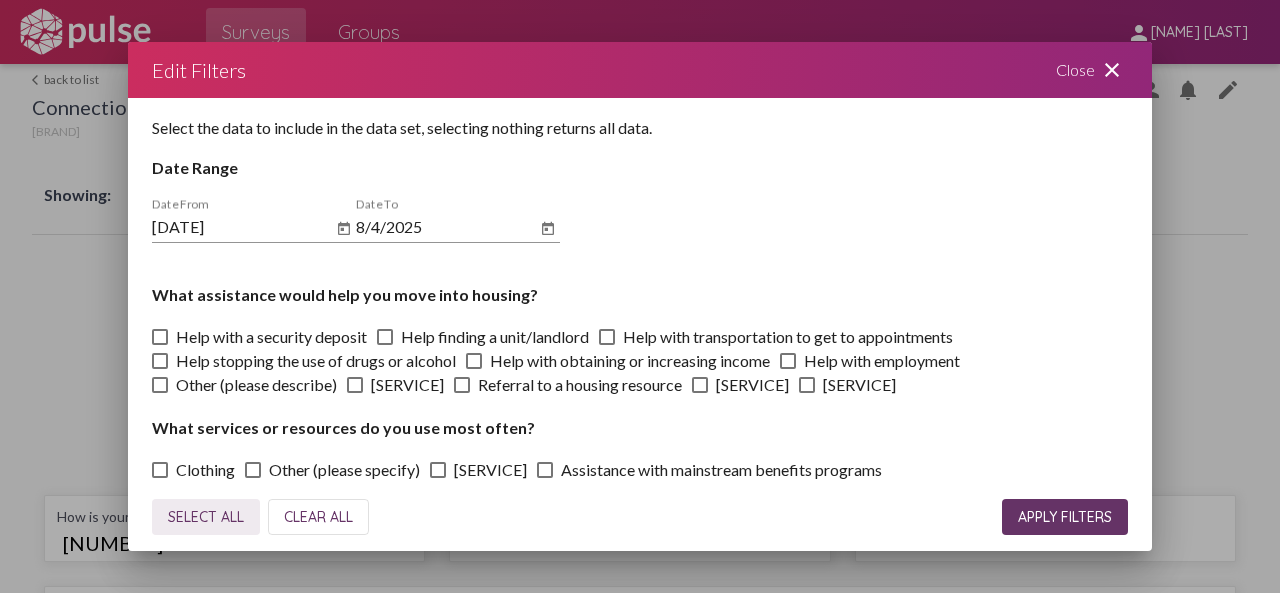 click on "SELECT ALL" at bounding box center [206, 517] 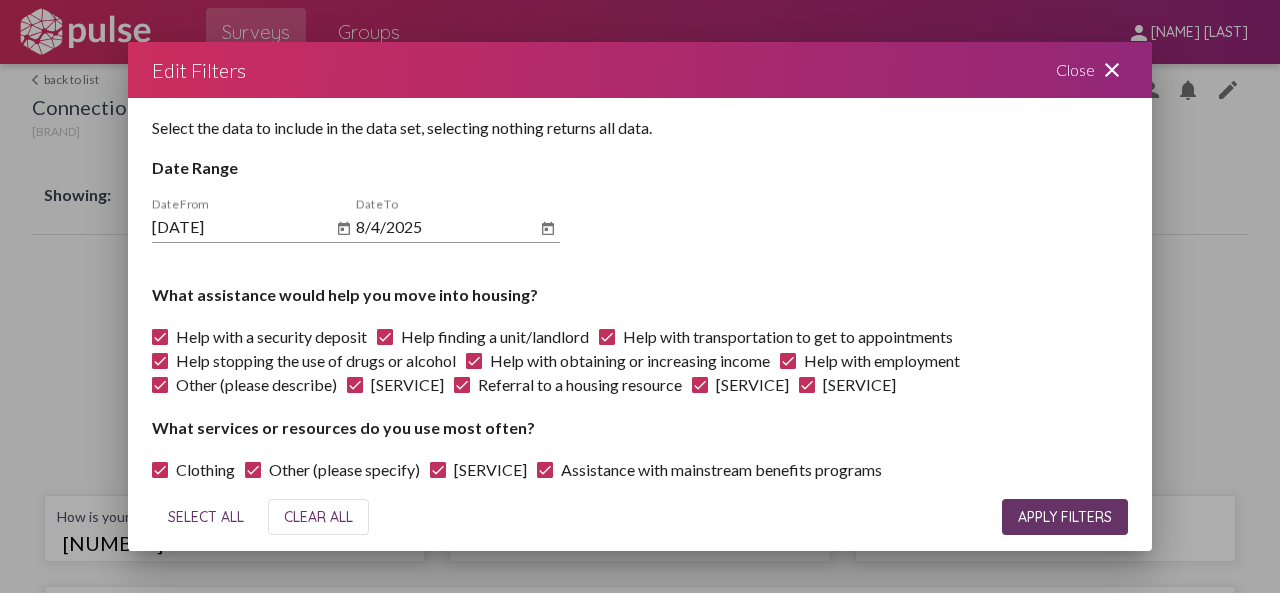 click on "APPLY FILTERS" at bounding box center [1065, 517] 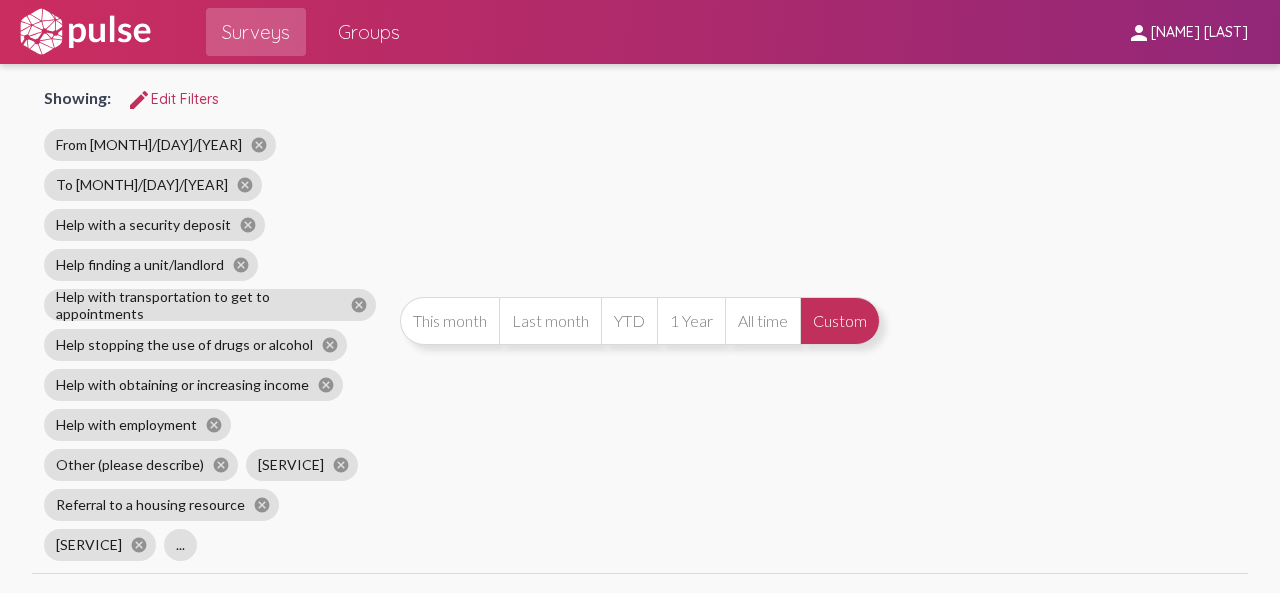 scroll, scrollTop: 0, scrollLeft: 0, axis: both 